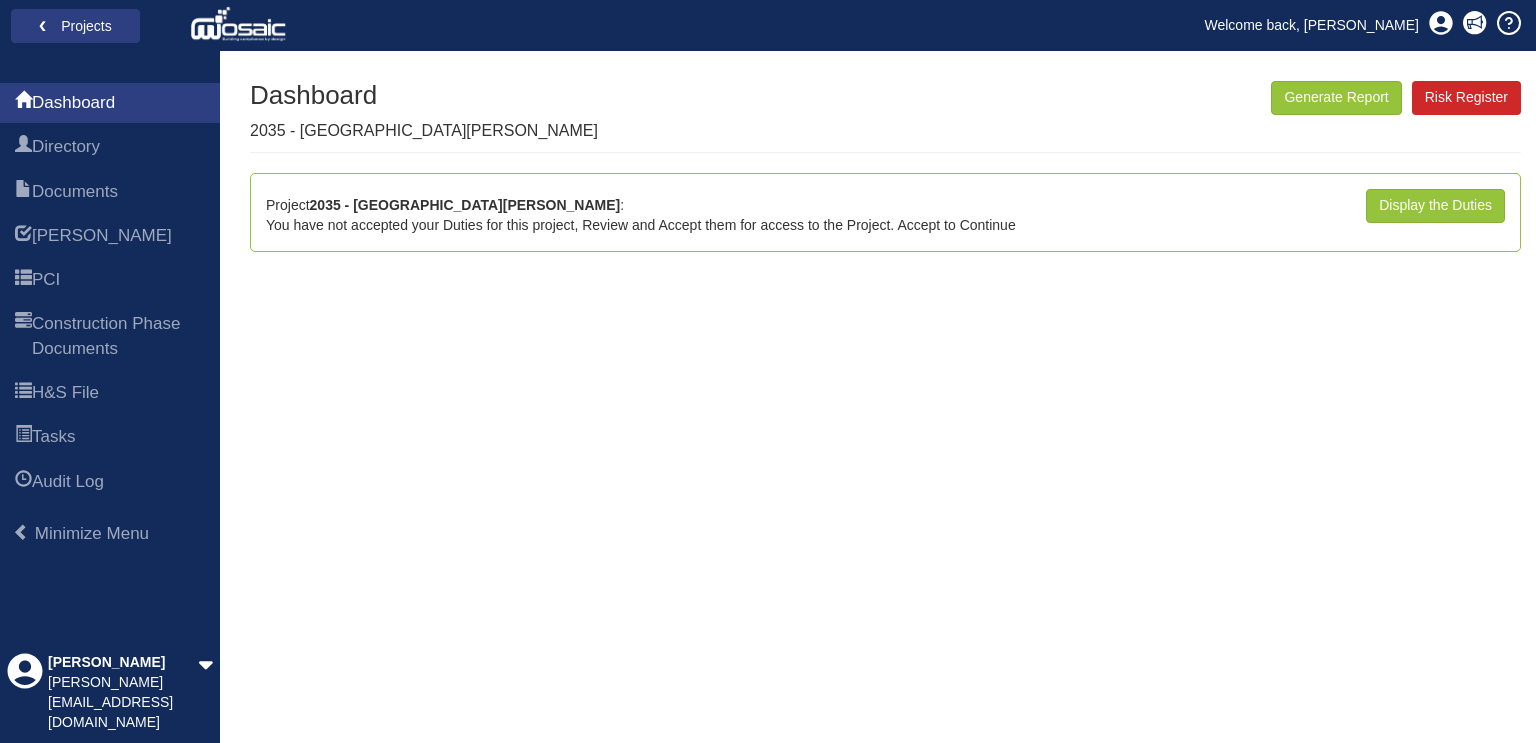 scroll, scrollTop: 0, scrollLeft: 0, axis: both 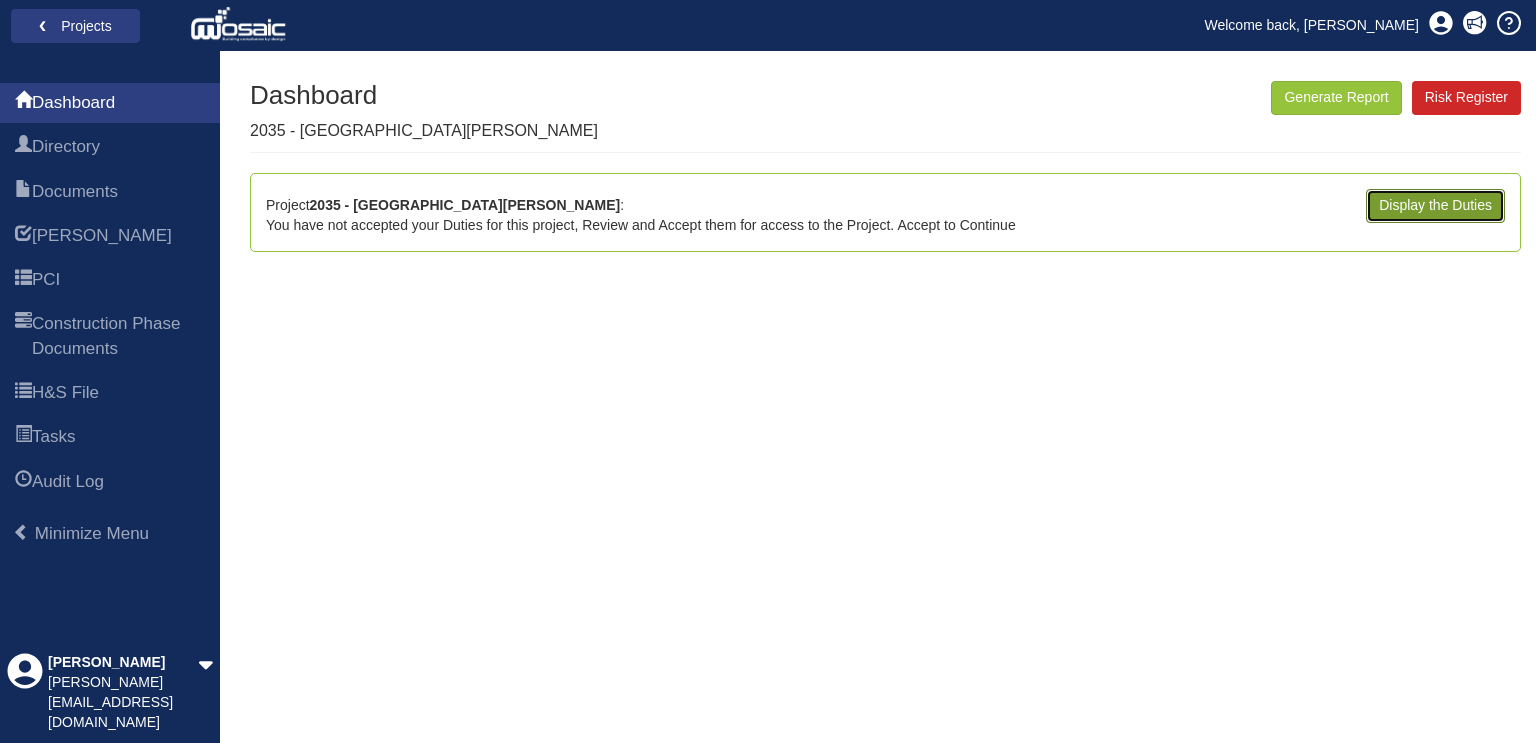 click on "Display the Duties" at bounding box center [1435, 206] 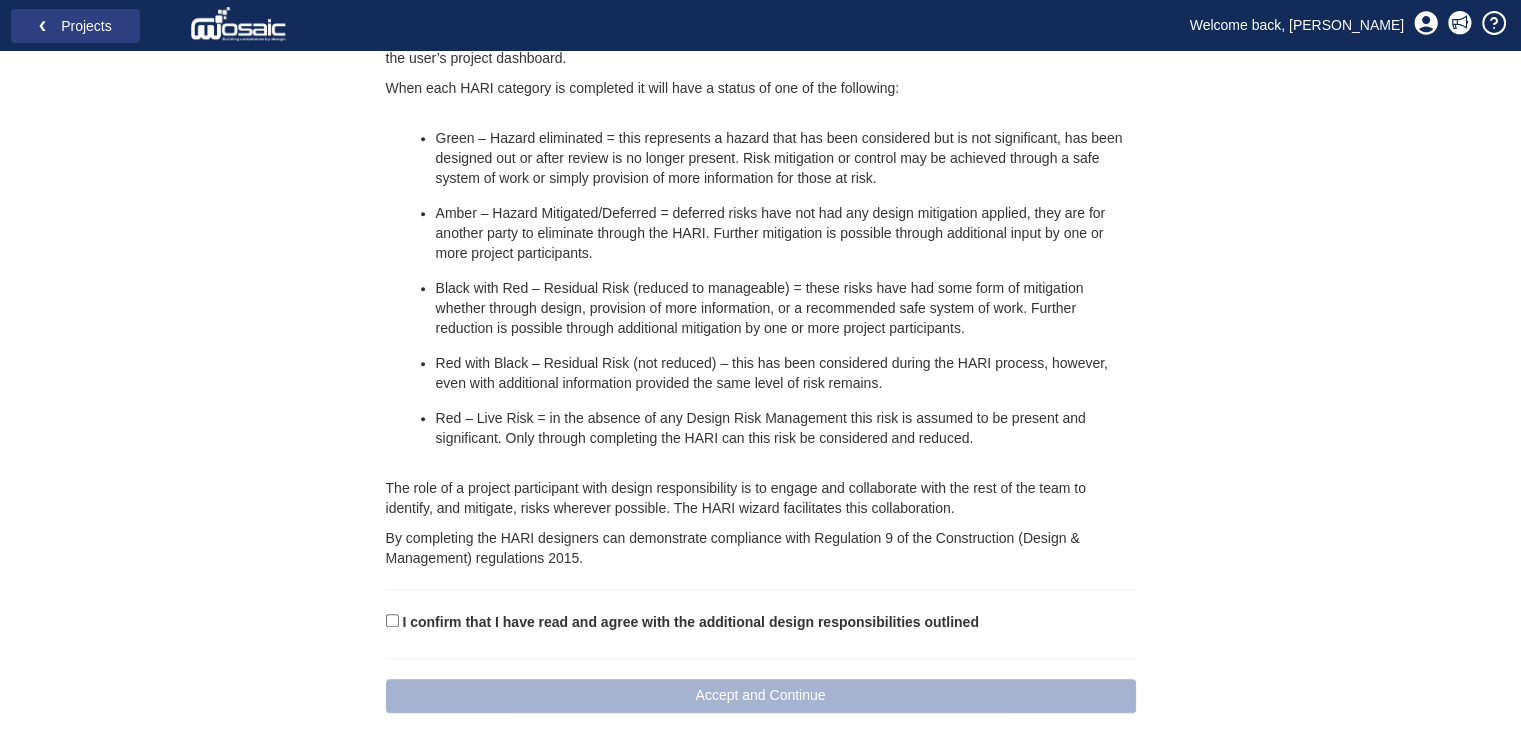 scroll, scrollTop: 1483, scrollLeft: 0, axis: vertical 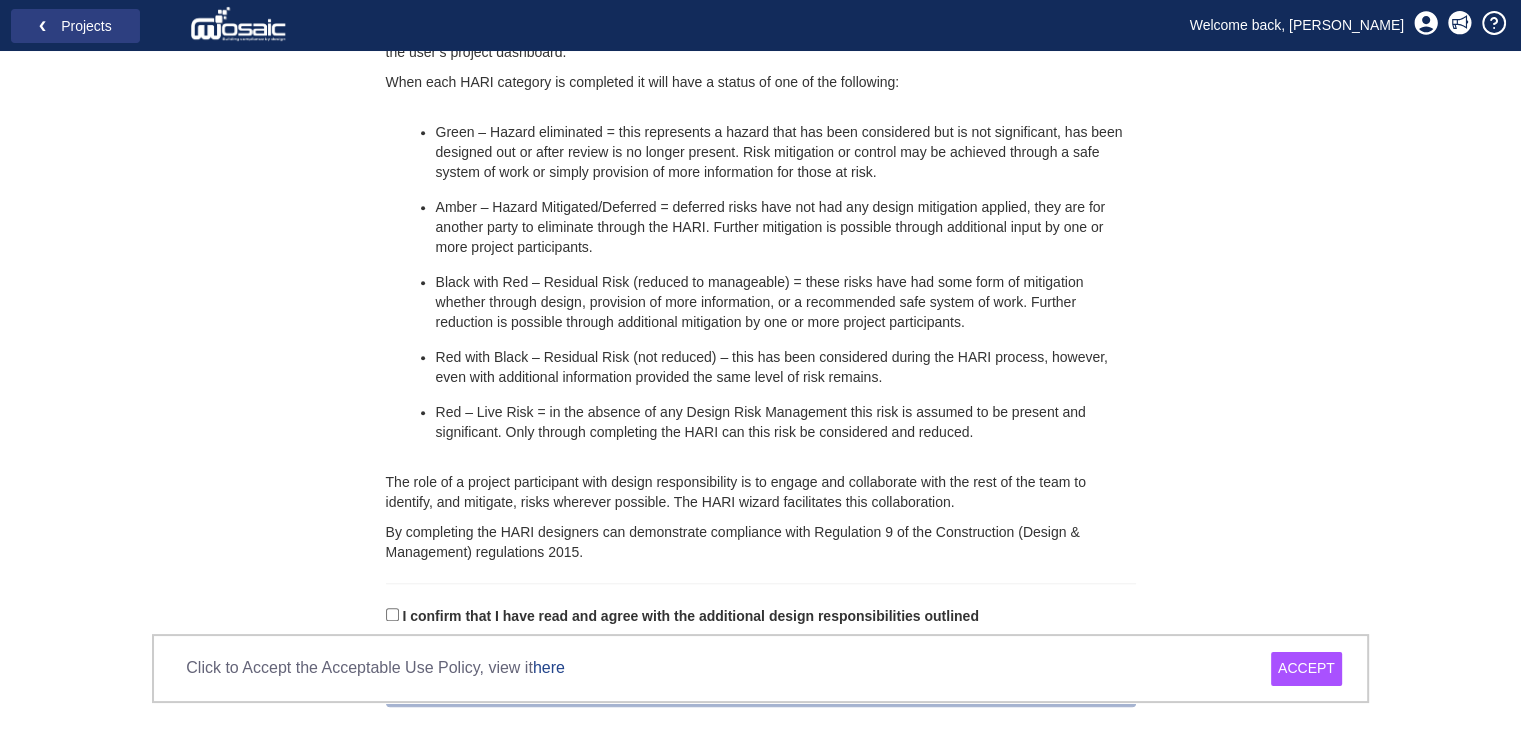 click on "I confirm that I have read and agree with the additional design responsibilities outlined" at bounding box center [690, 617] 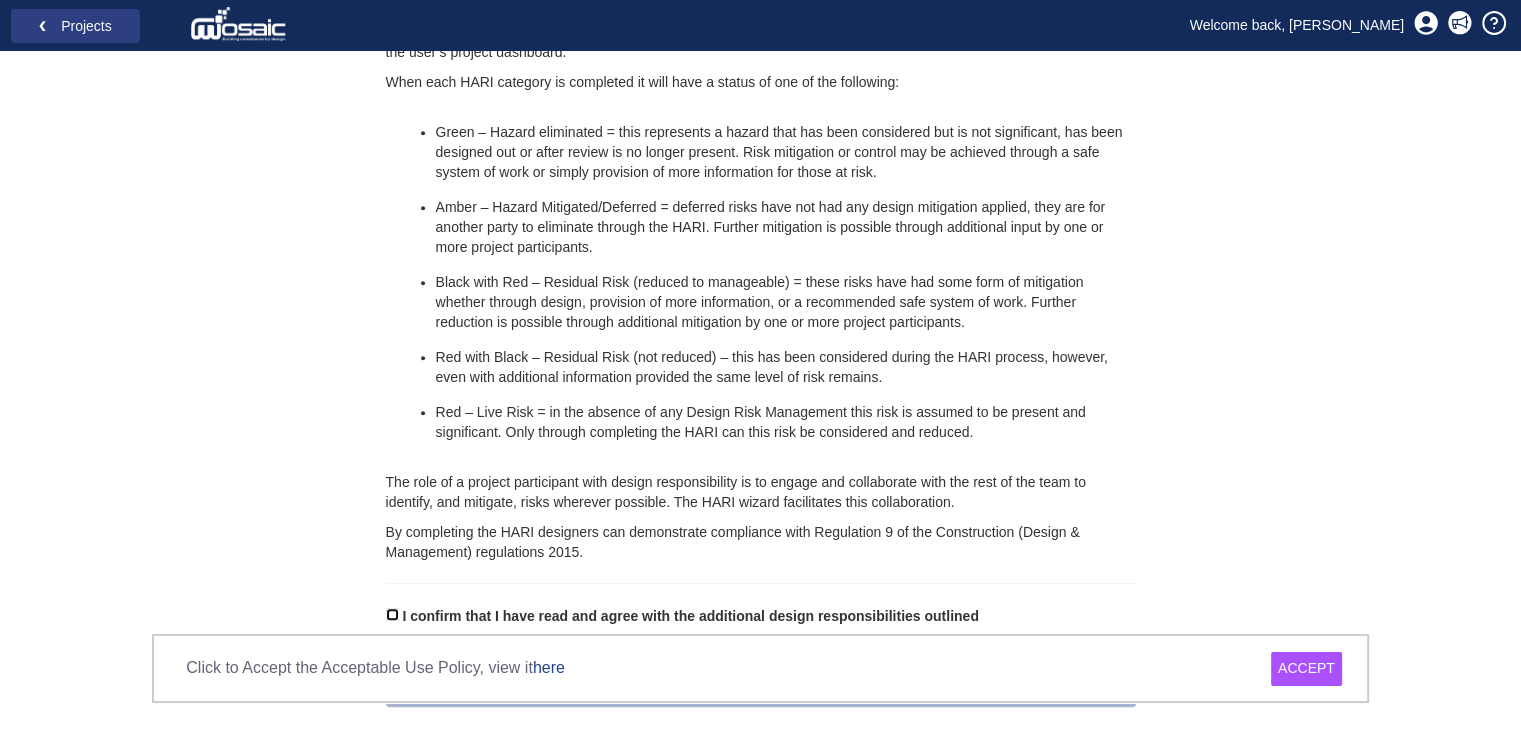 click on "I confirm that I have read and agree with the additional design responsibilities outlined" at bounding box center [392, 614] 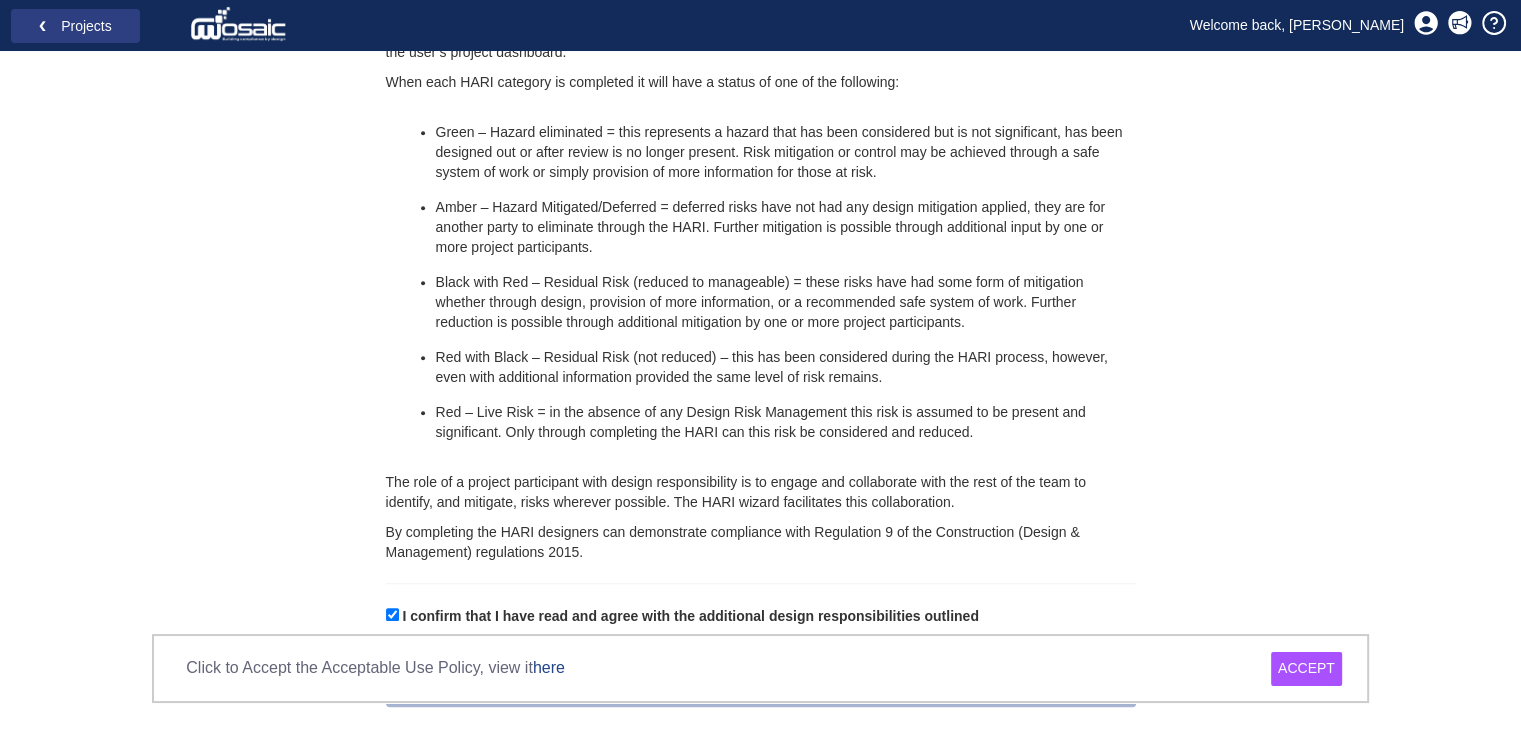 click on "ACCEPT" at bounding box center [1306, 669] 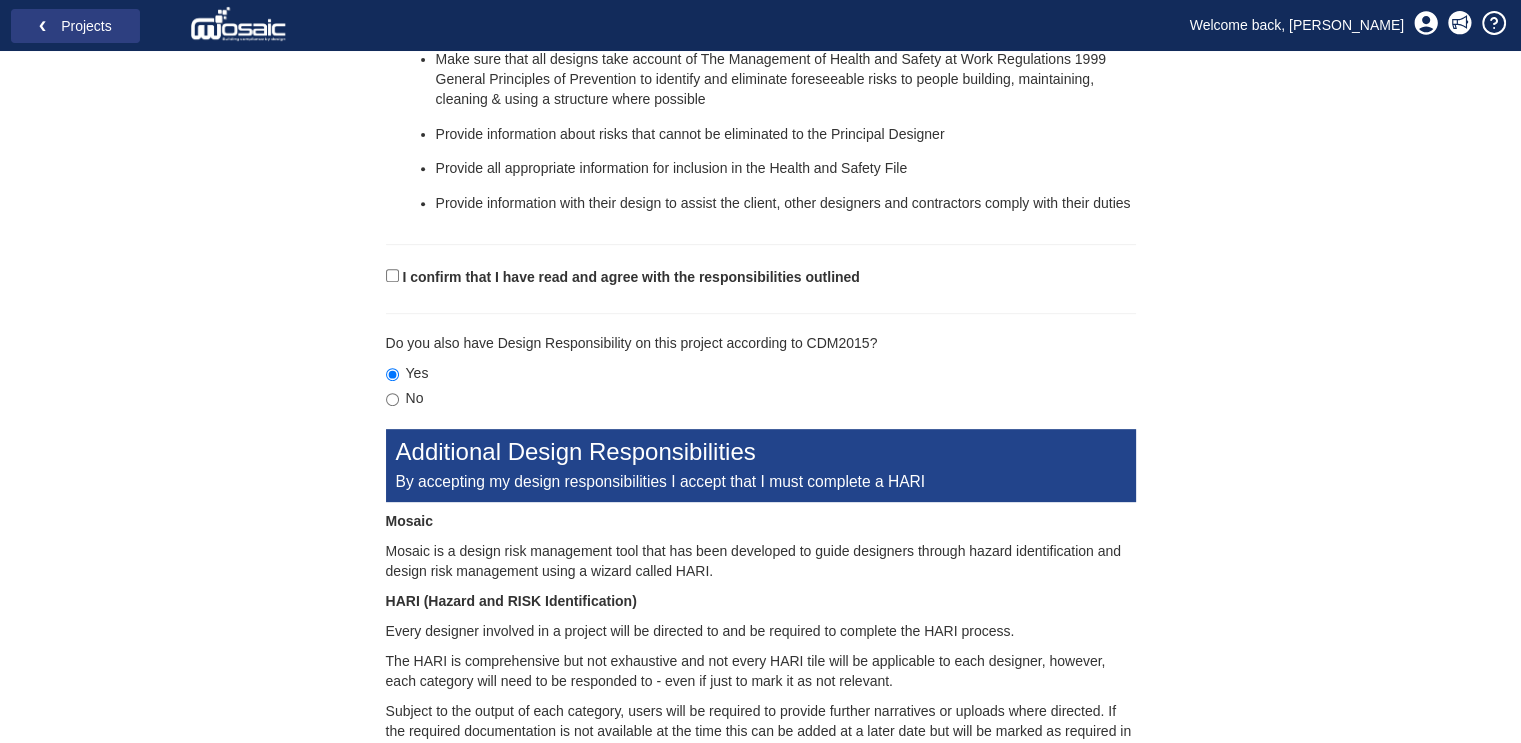 scroll, scrollTop: 783, scrollLeft: 0, axis: vertical 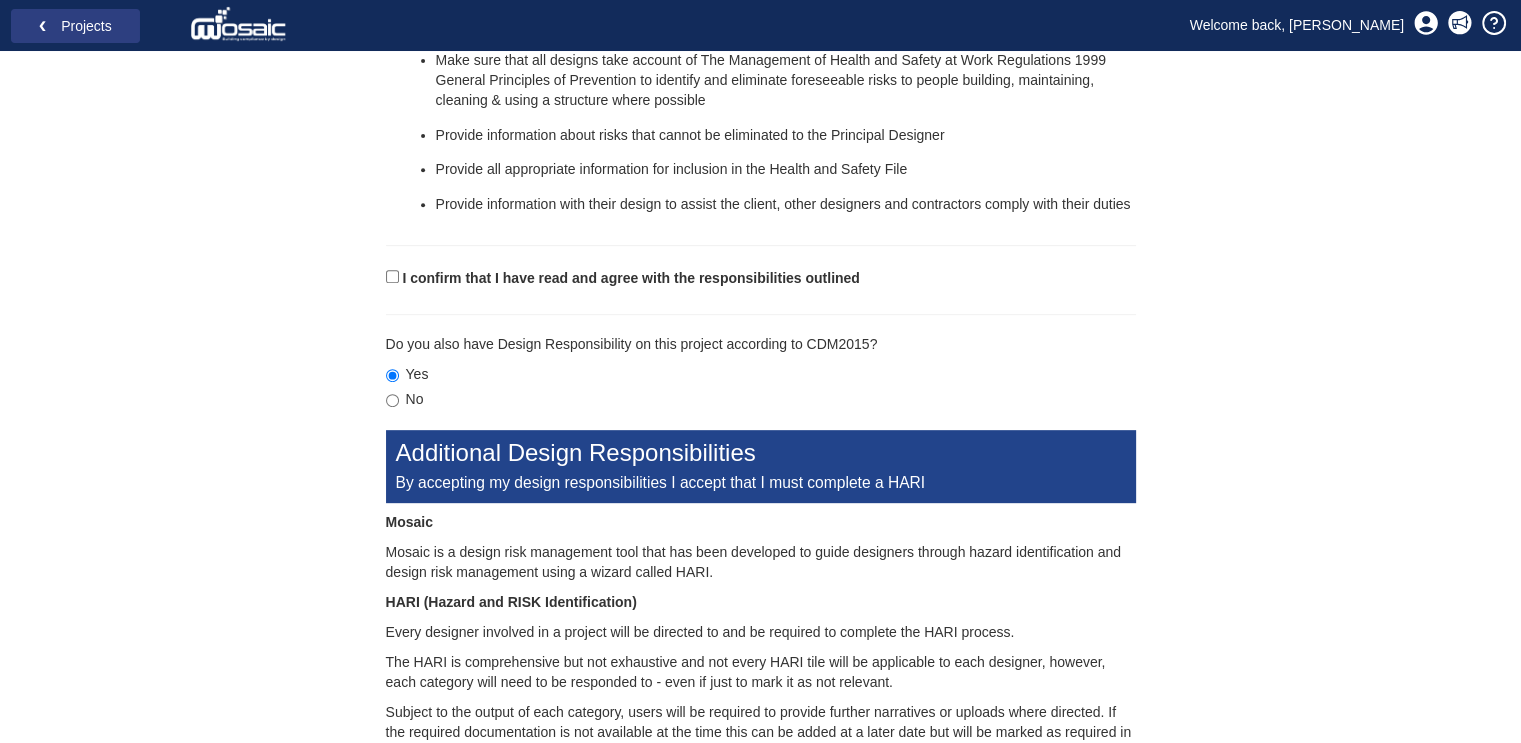 click on "I confirm that I have read and agree with the responsibilities outlined" at bounding box center (630, 279) 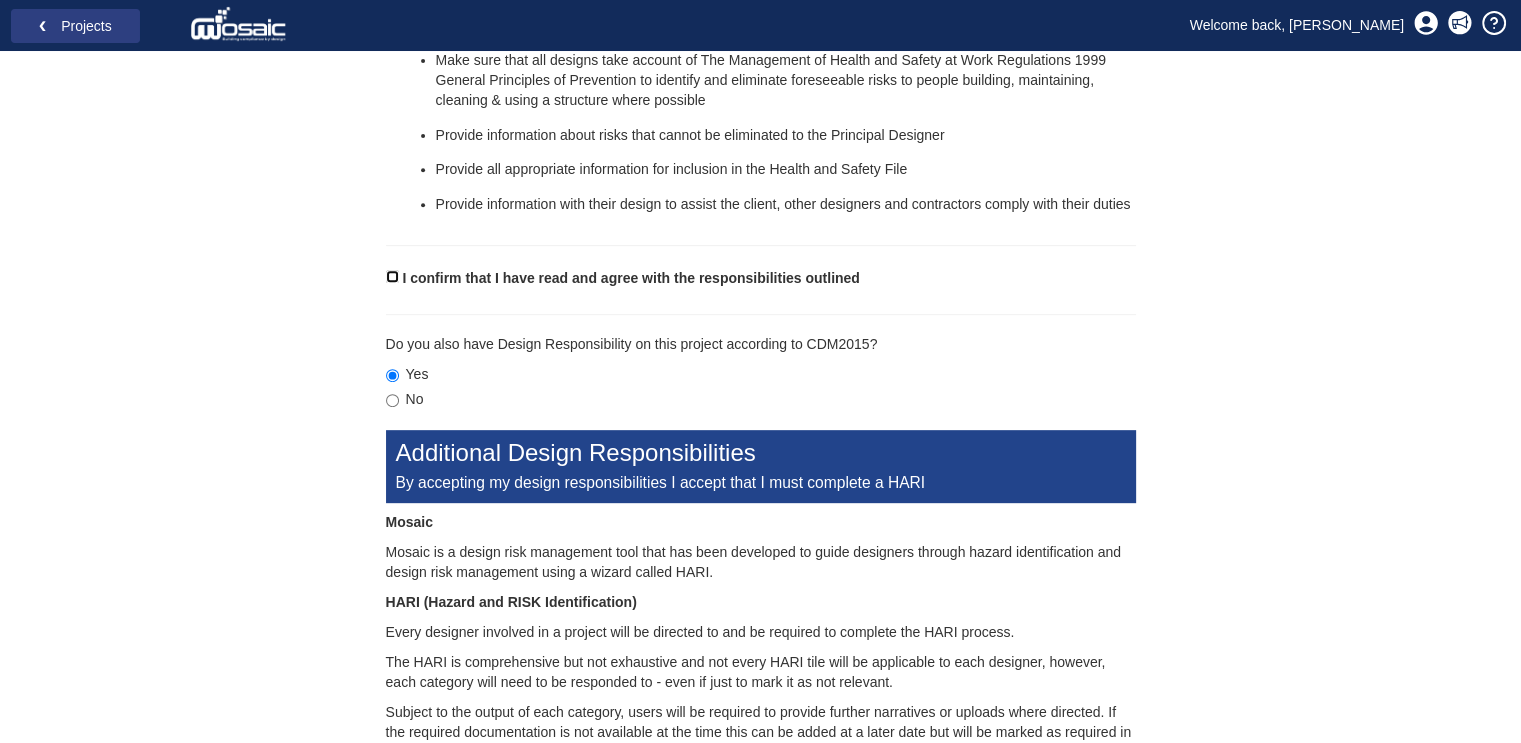 click on "I confirm that I have read and agree with the responsibilities outlined" at bounding box center (392, 276) 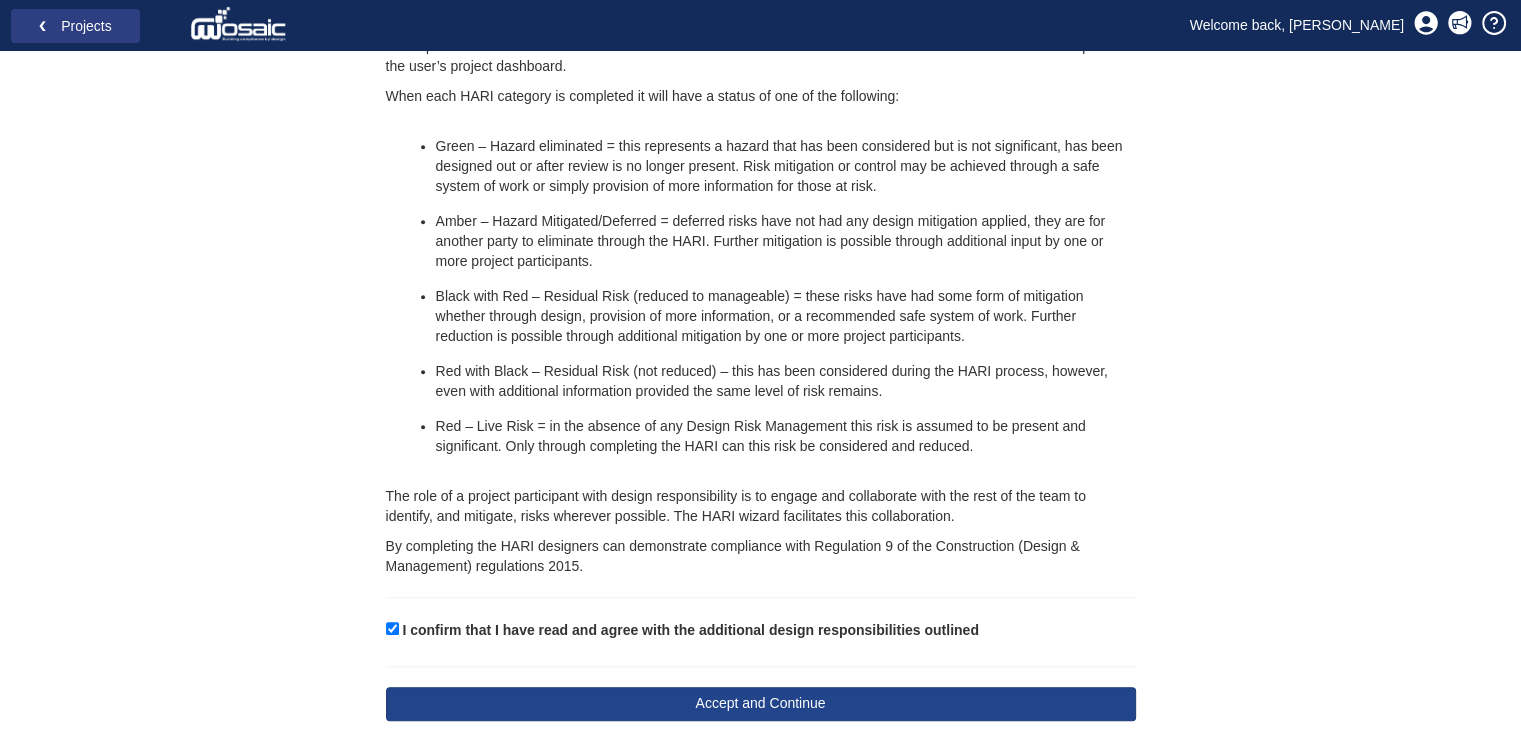 scroll, scrollTop: 1483, scrollLeft: 0, axis: vertical 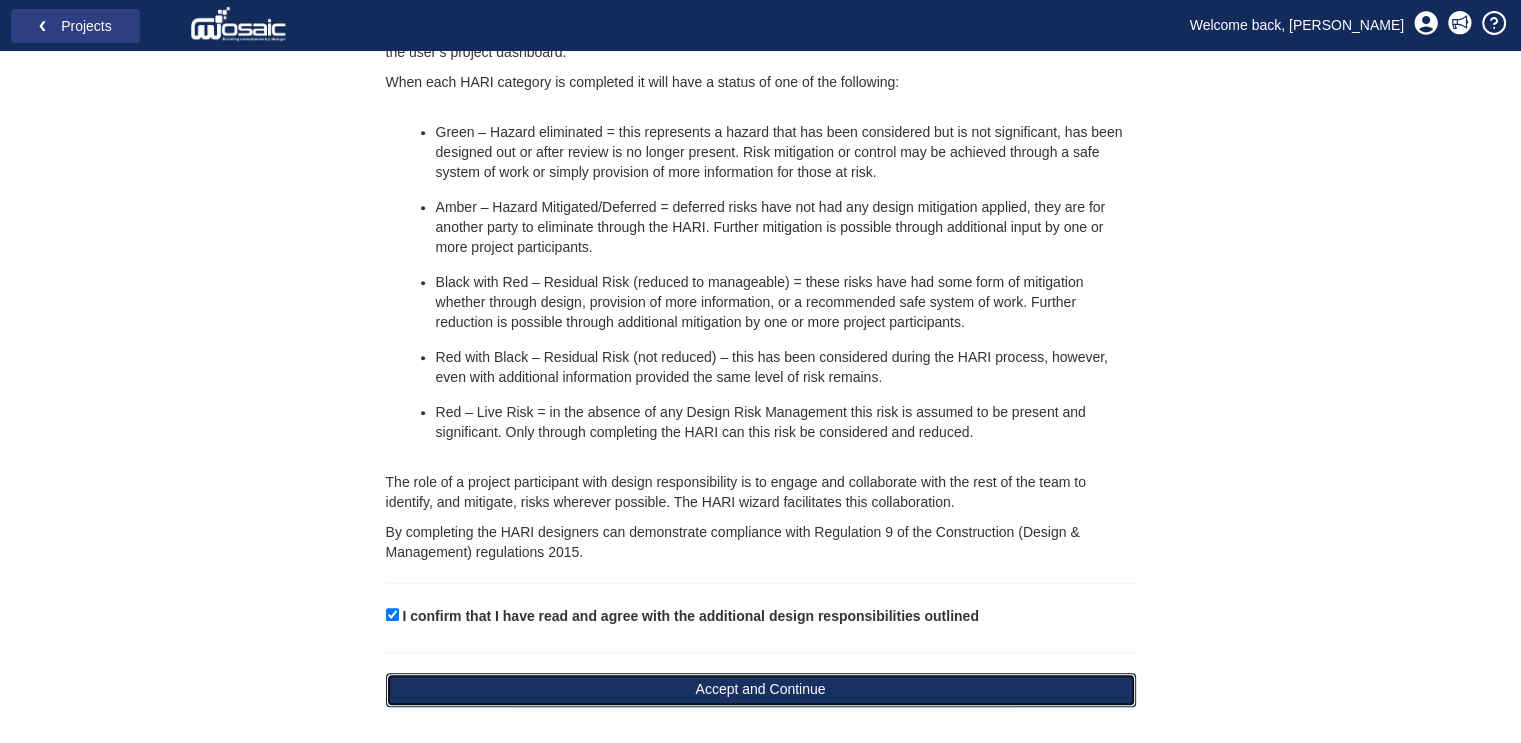 click on "Accept and Continue" at bounding box center (761, 690) 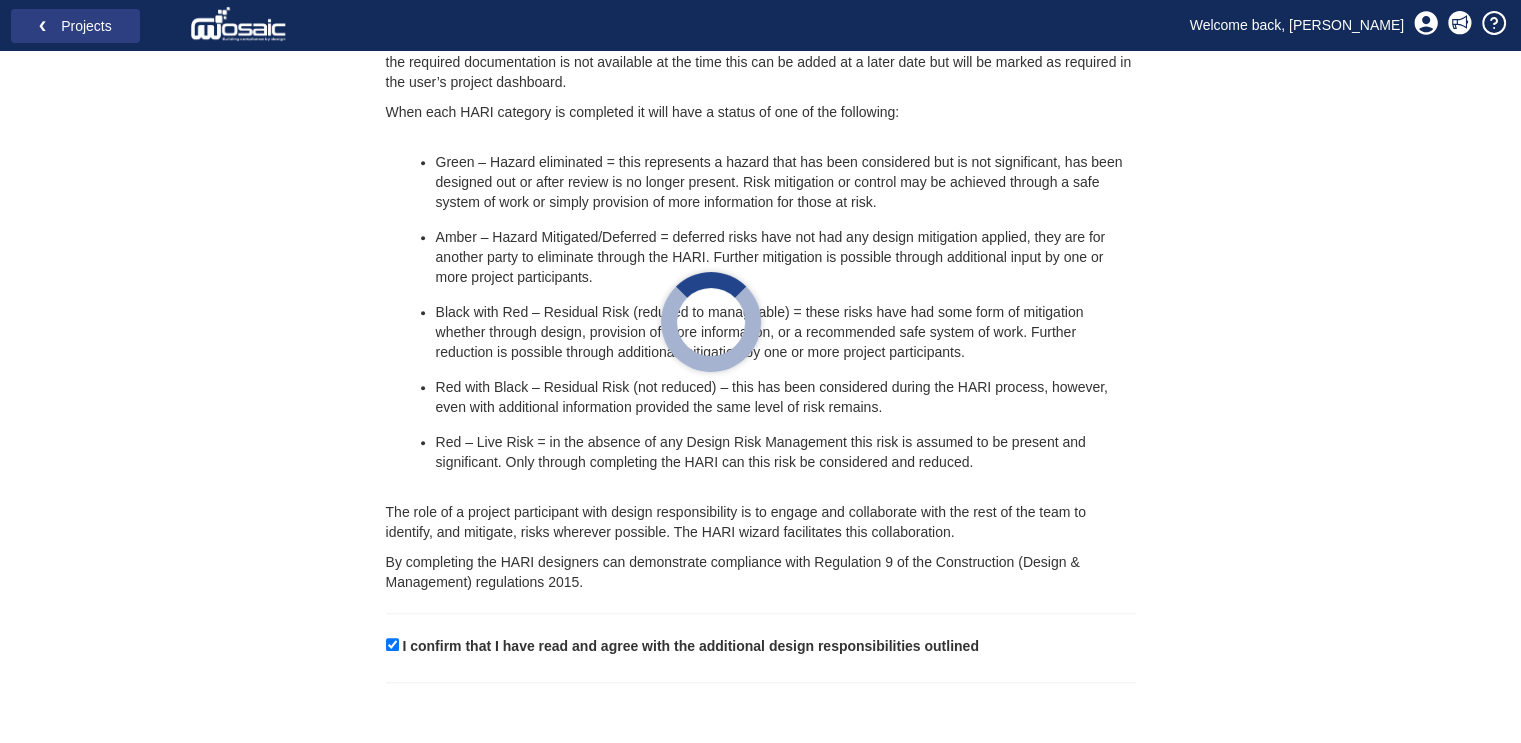 scroll, scrollTop: 1450, scrollLeft: 0, axis: vertical 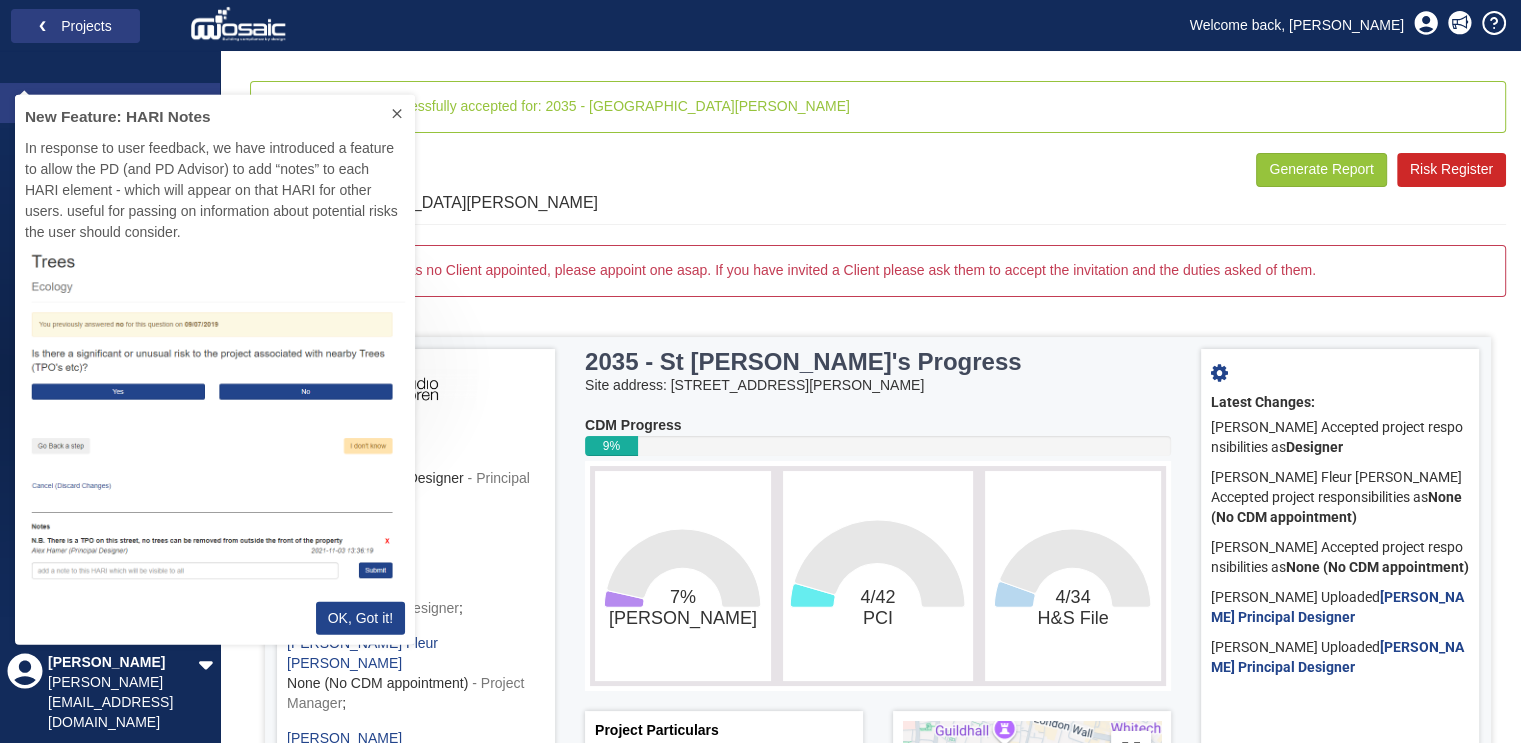 click 